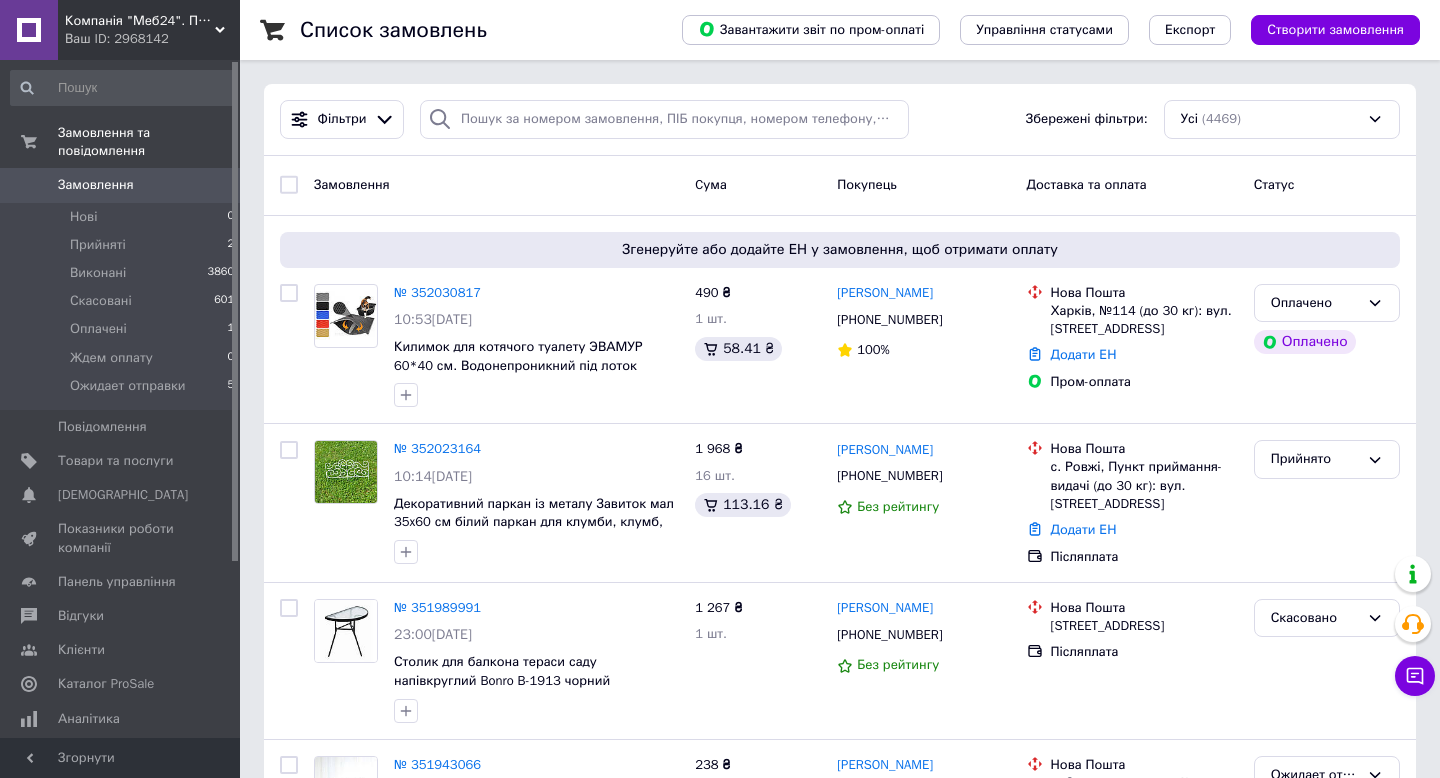 scroll, scrollTop: 0, scrollLeft: 0, axis: both 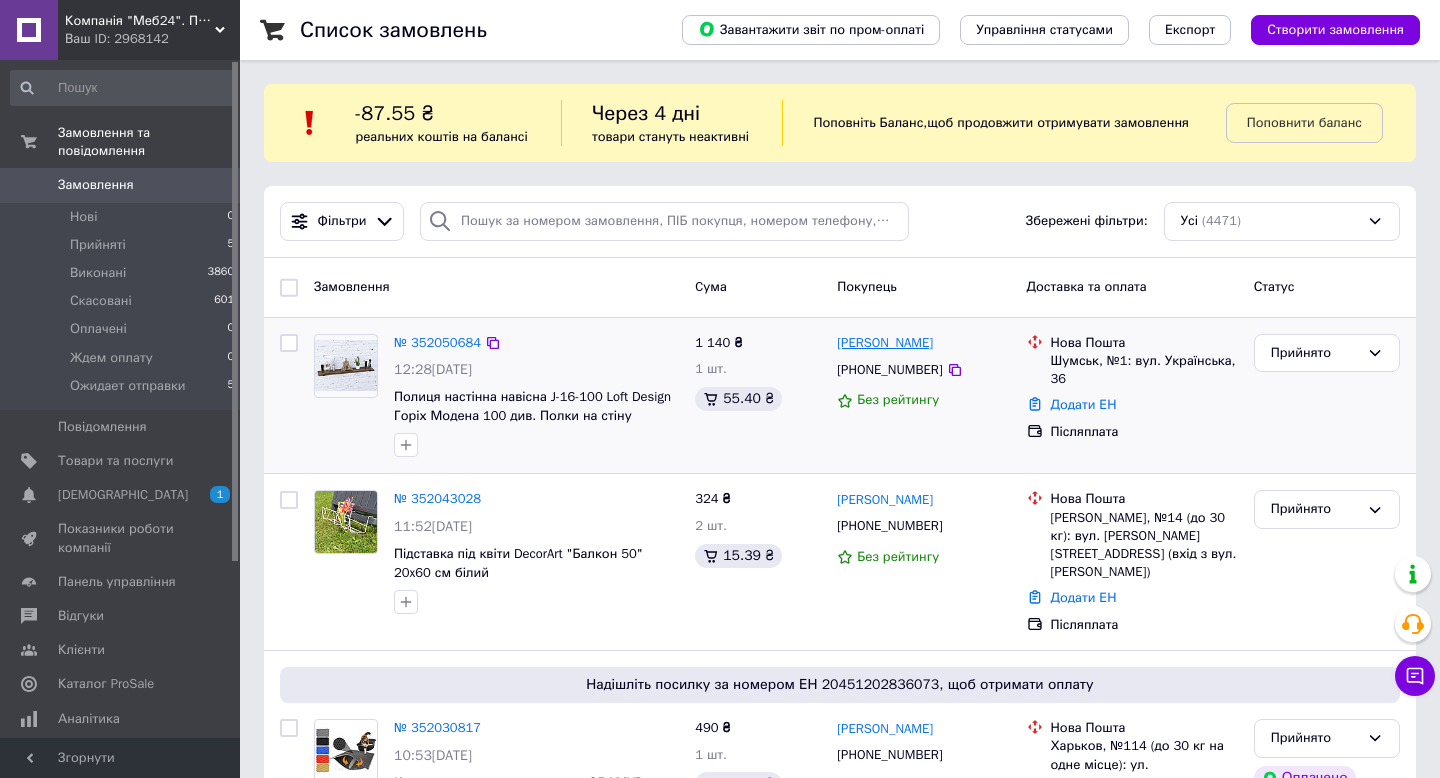 click on "[PERSON_NAME]" at bounding box center [885, 343] 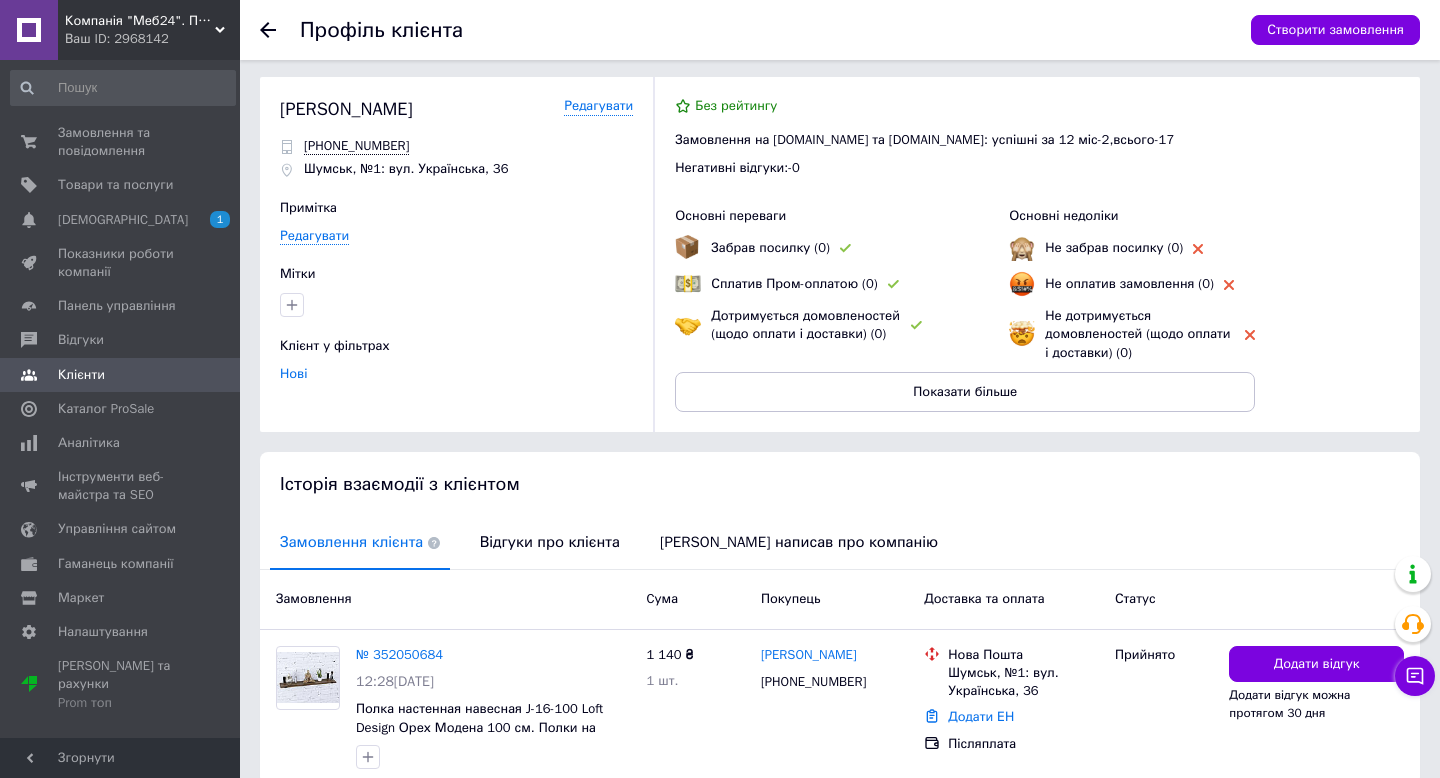 scroll, scrollTop: 10, scrollLeft: 0, axis: vertical 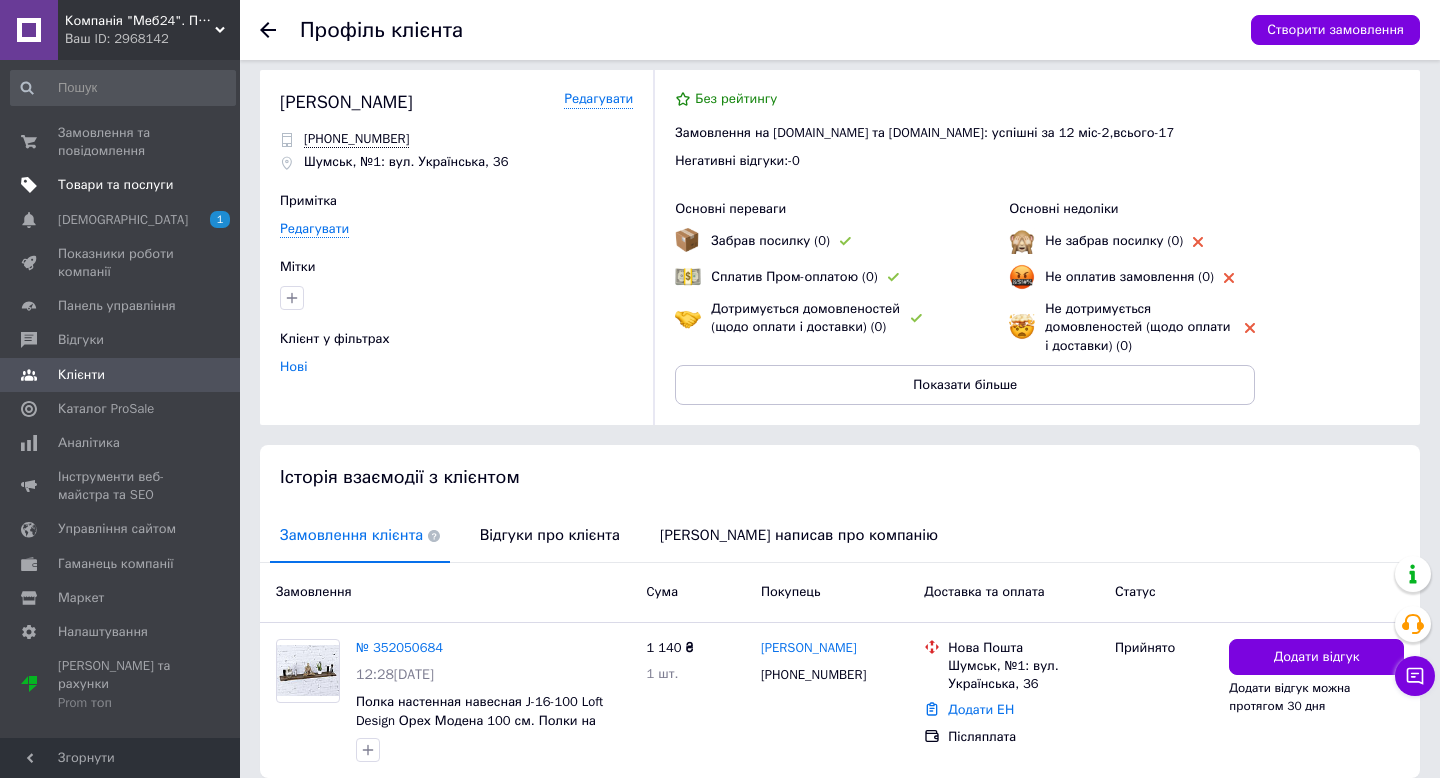 click on "Товари та послуги" at bounding box center (123, 185) 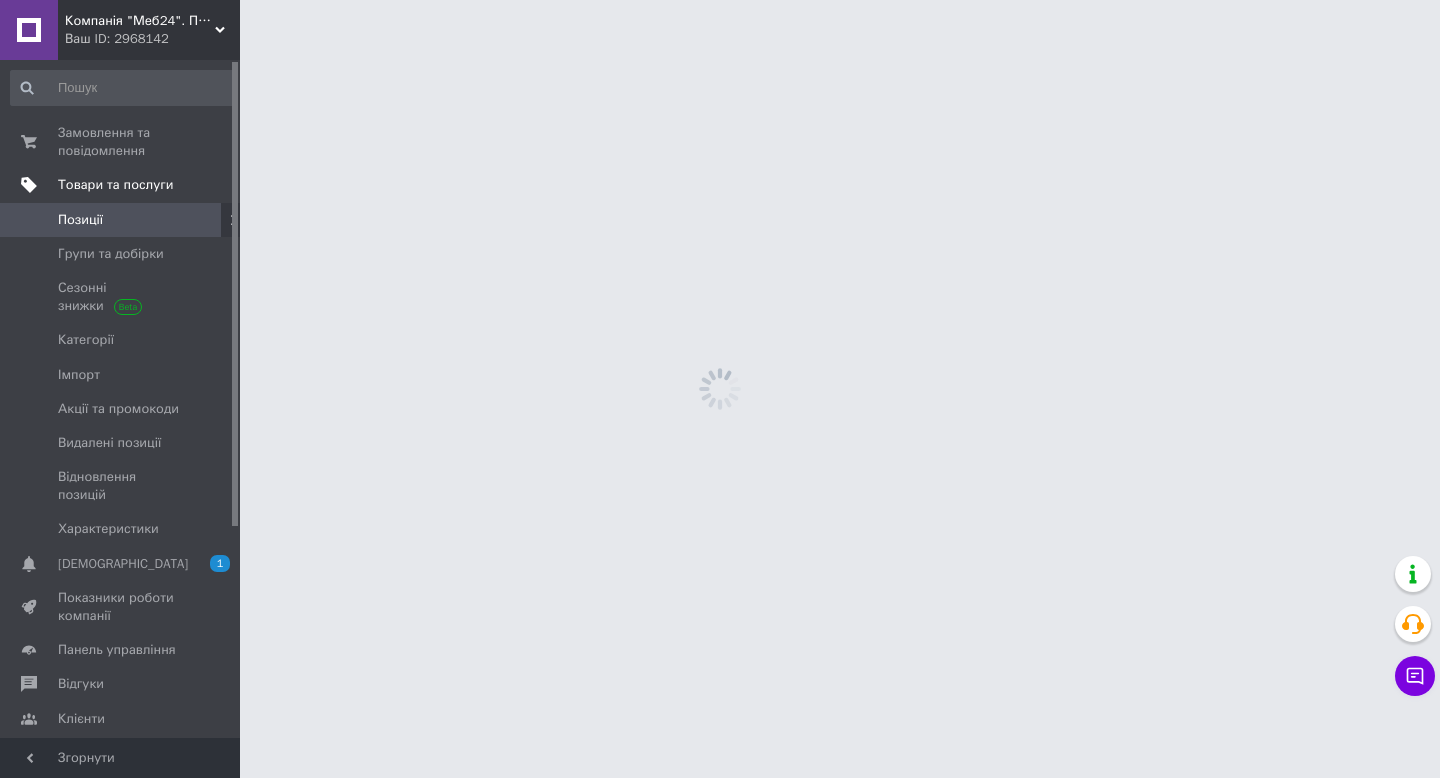 scroll, scrollTop: 0, scrollLeft: 0, axis: both 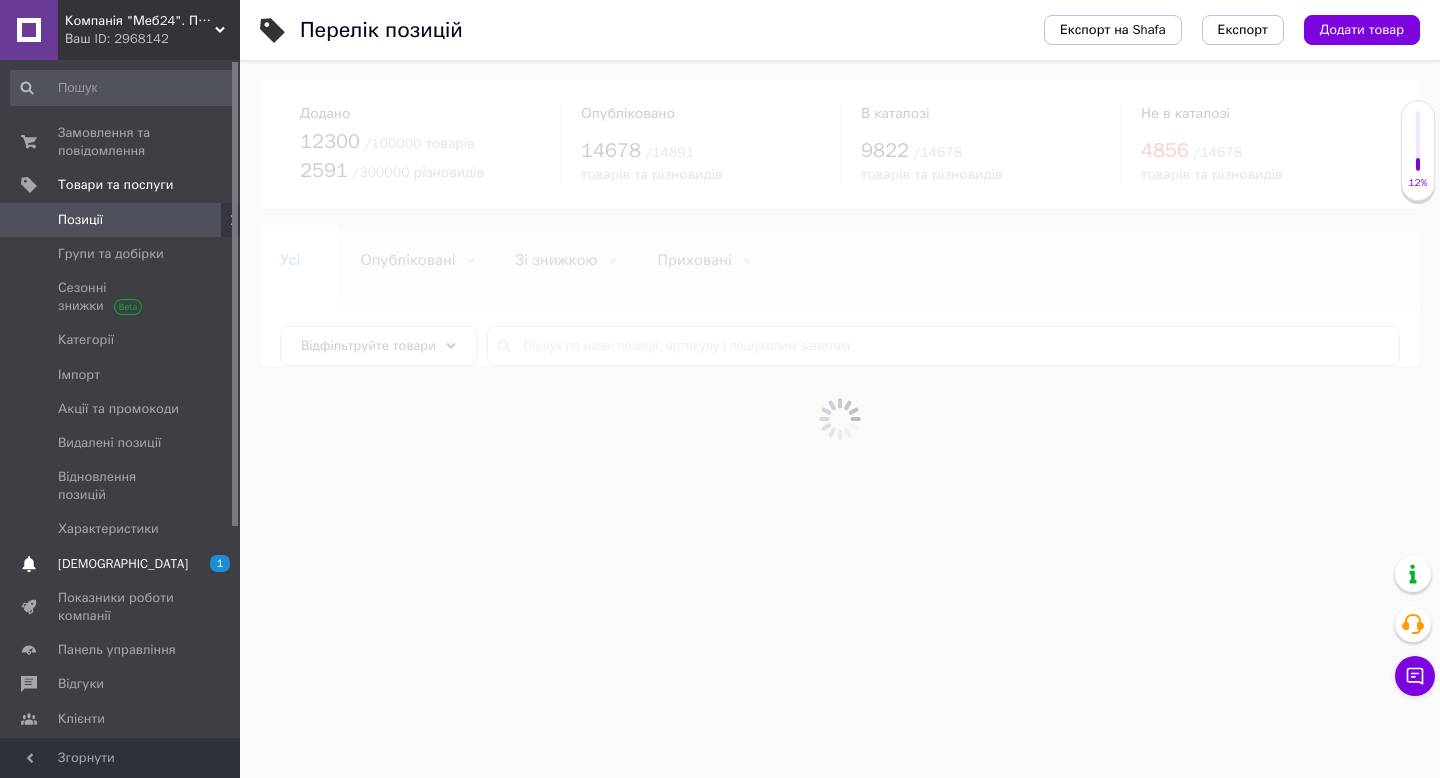 click on "[DEMOGRAPHIC_DATA]" at bounding box center [123, 564] 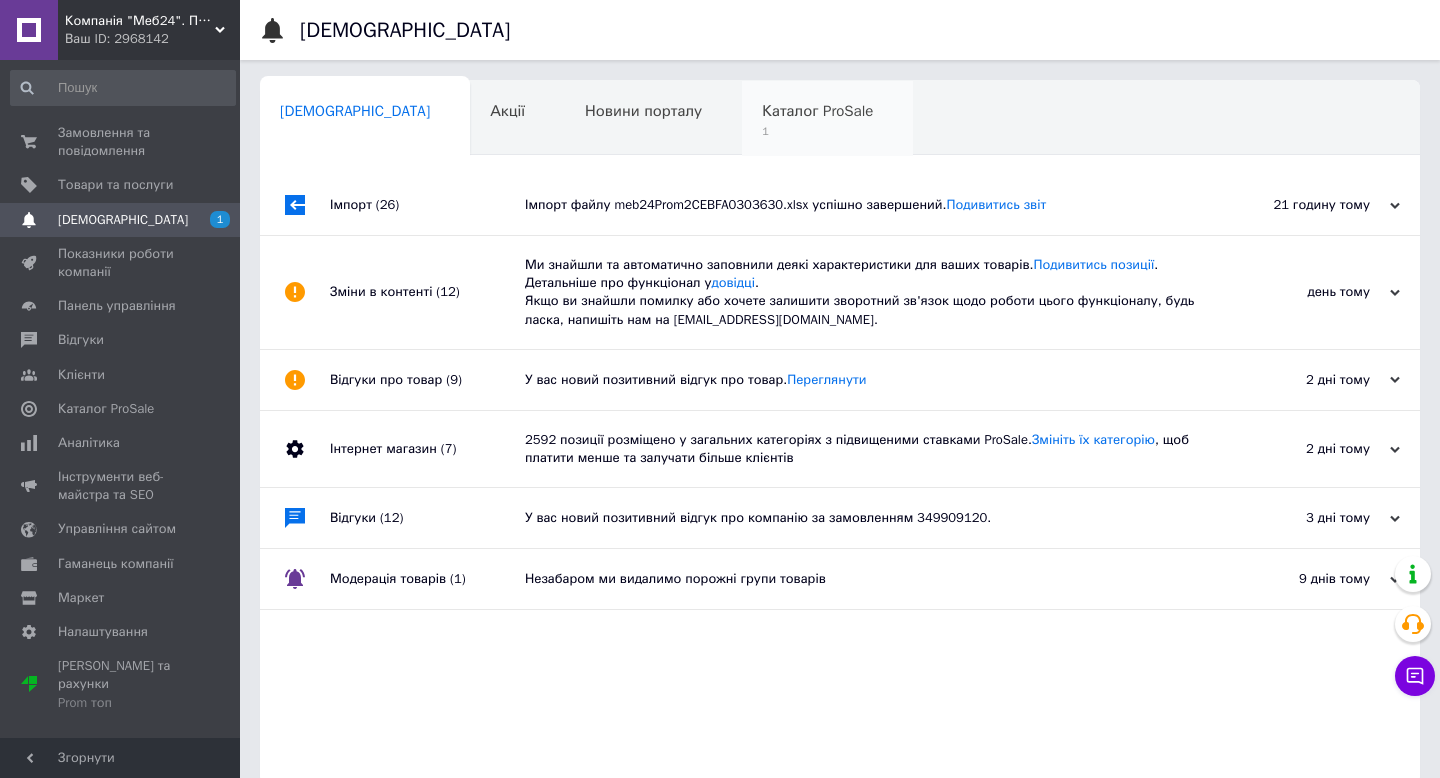 click on "1" at bounding box center [817, 131] 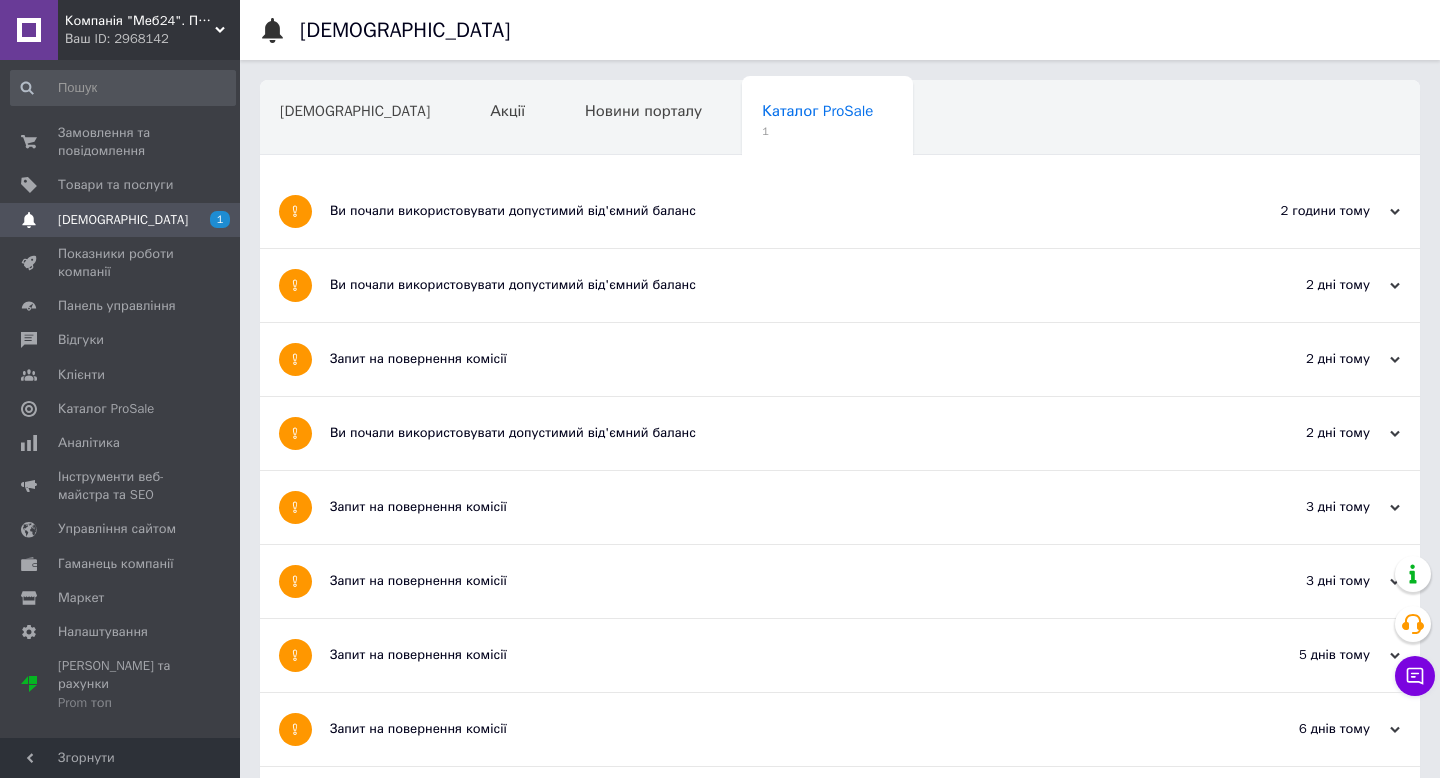 click on "Ви почали використовувати допустимий від'ємний баланс" at bounding box center [765, 211] 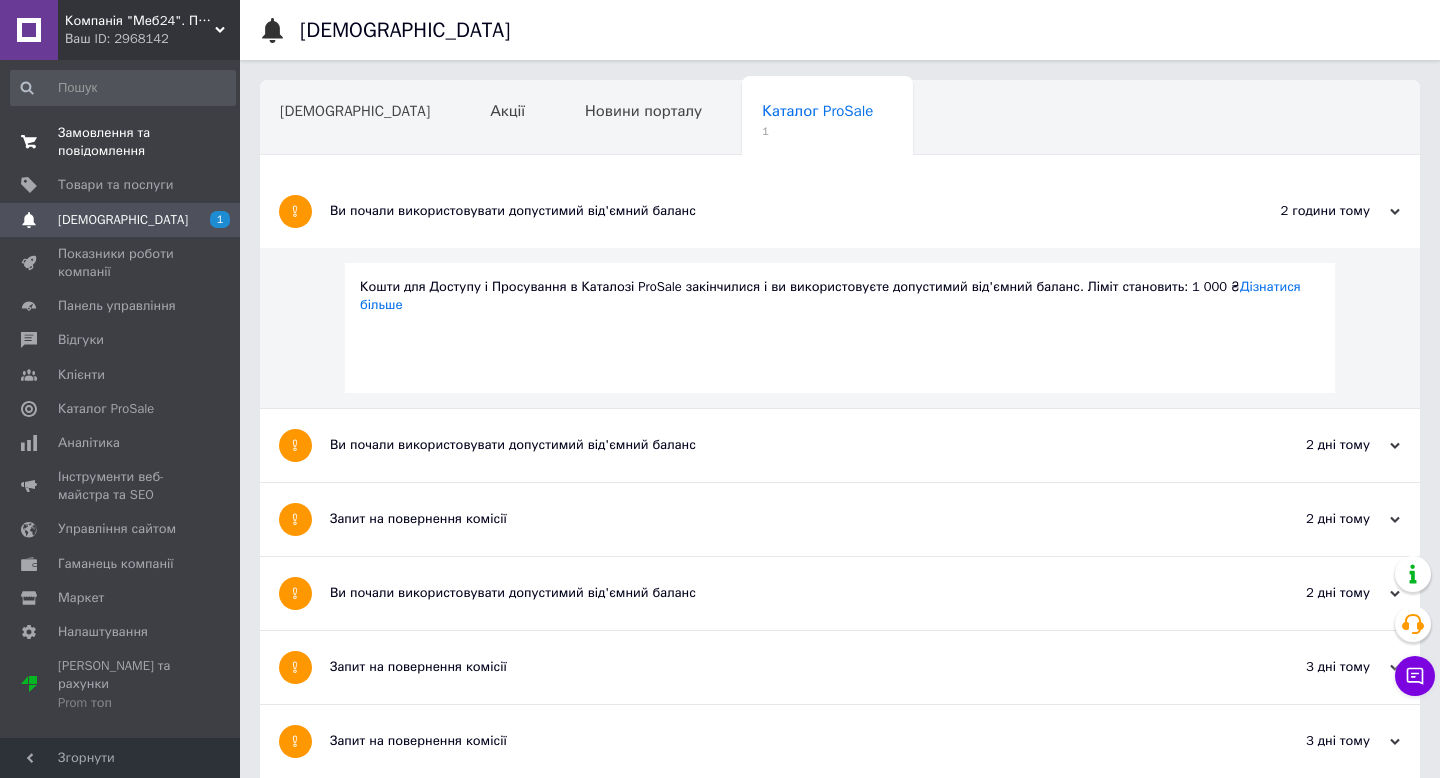 click at bounding box center (29, 142) 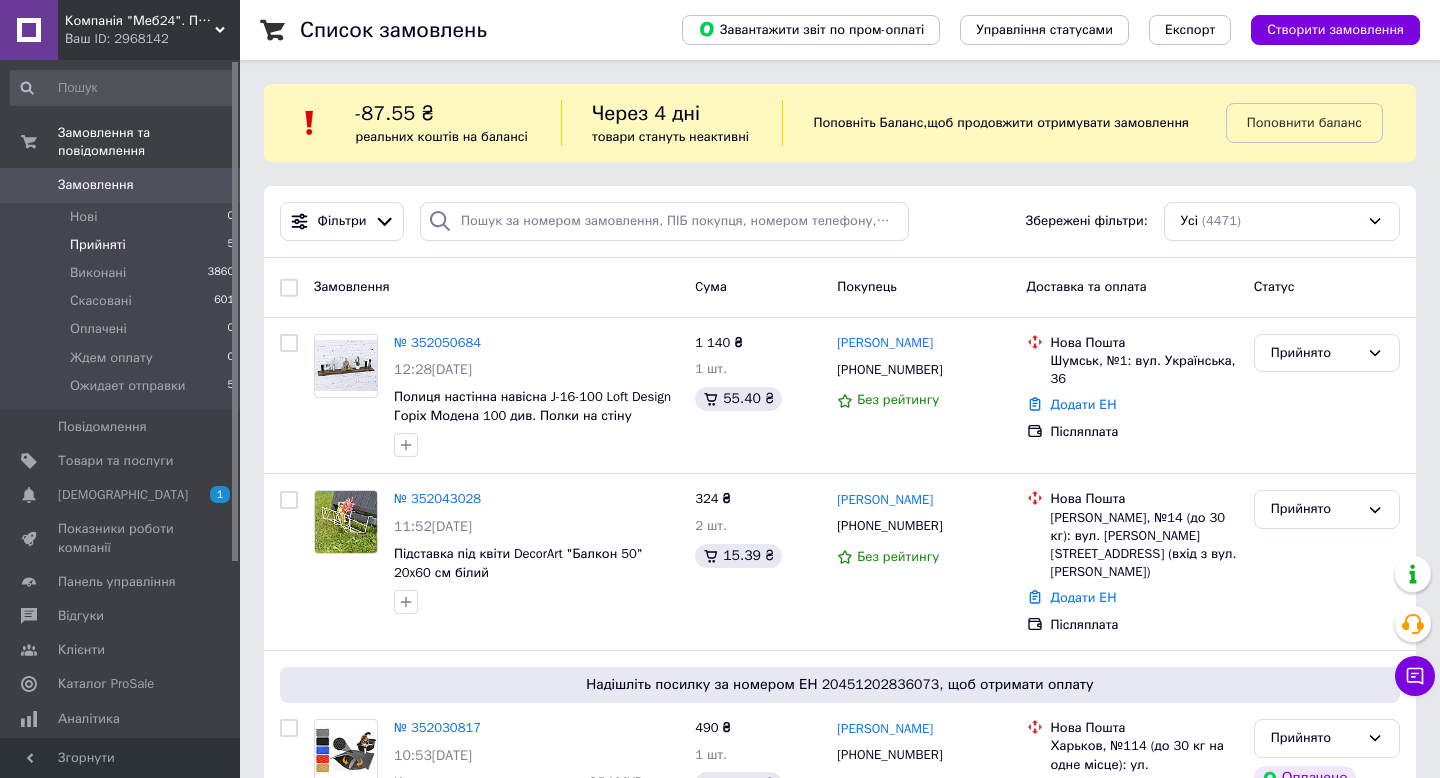 click on "Прийняті" at bounding box center (98, 245) 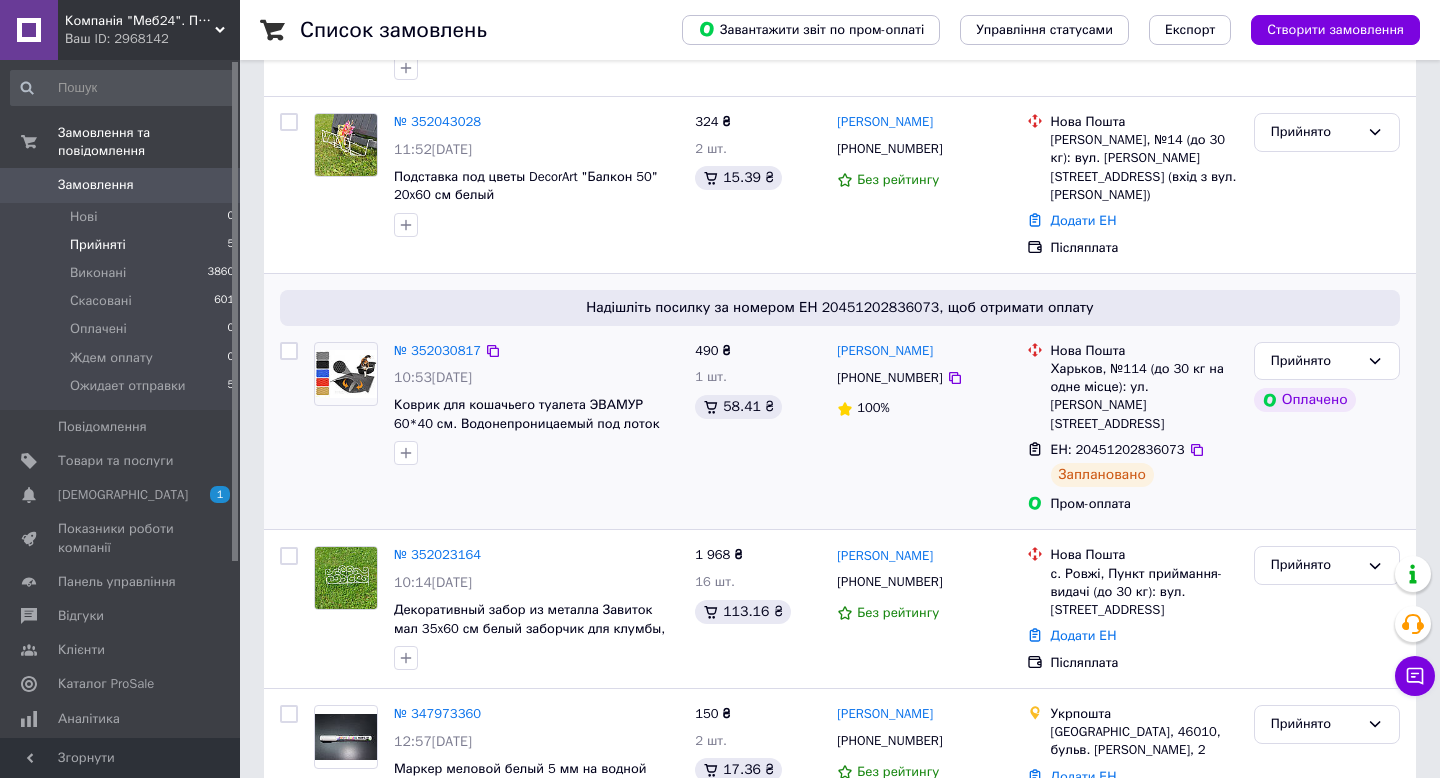 scroll, scrollTop: 453, scrollLeft: 0, axis: vertical 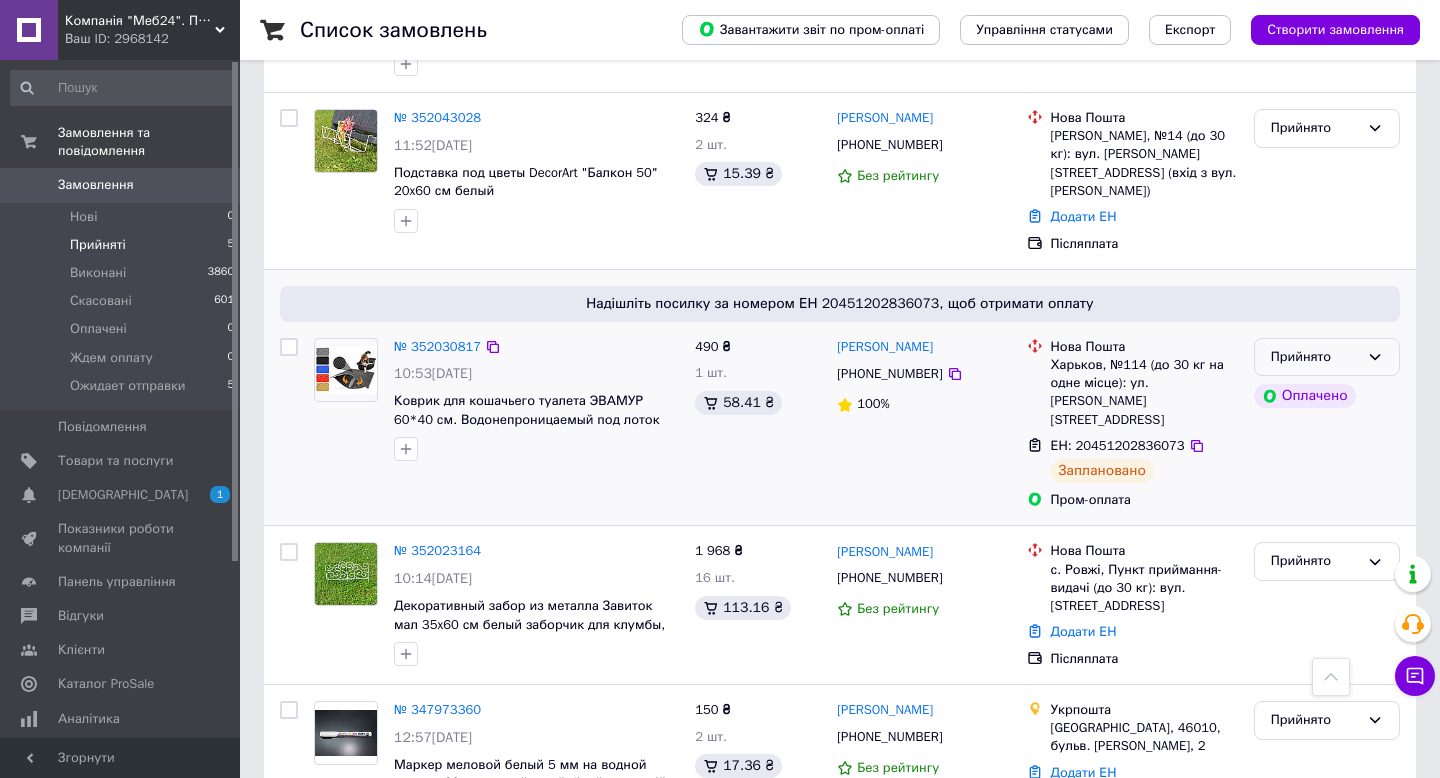 click on "Прийнято" at bounding box center [1315, 357] 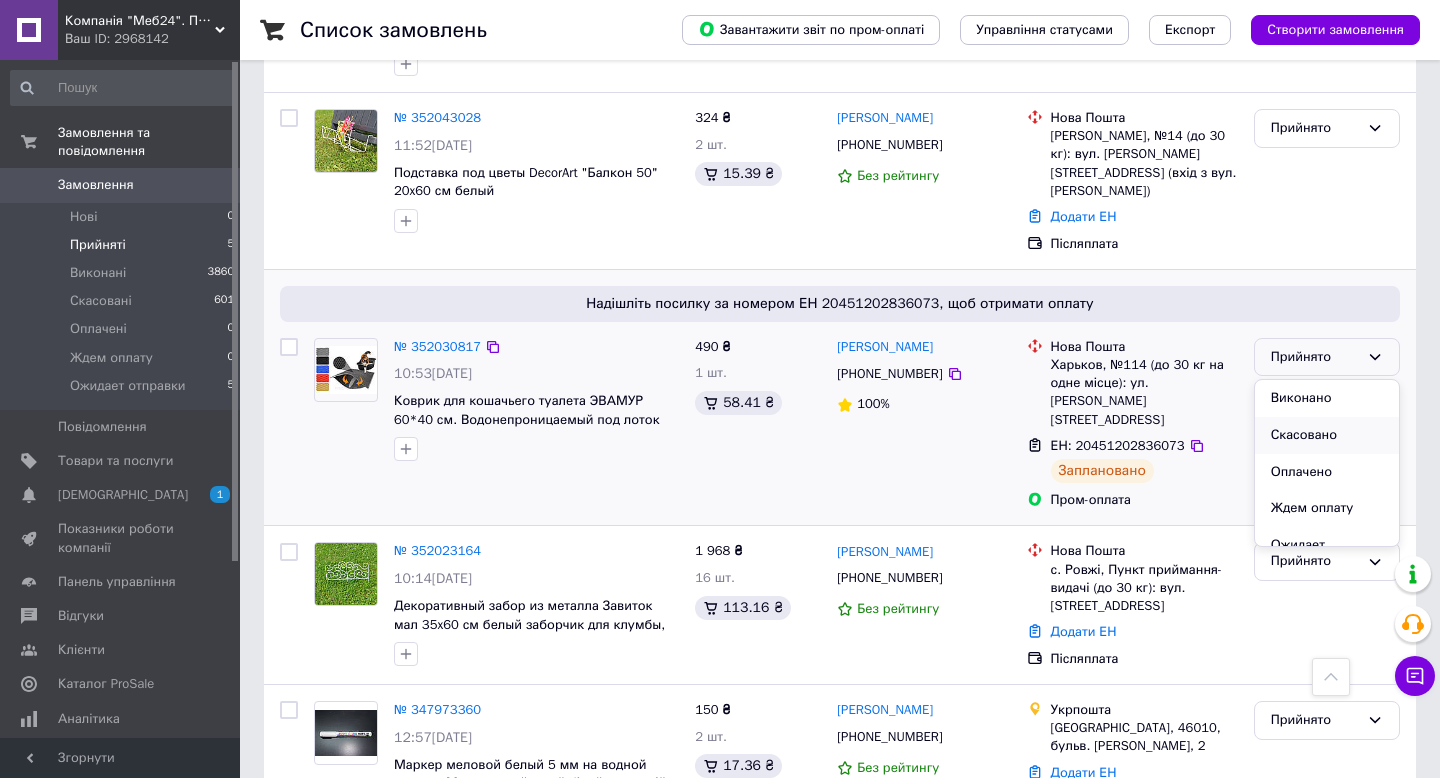 scroll, scrollTop: 38, scrollLeft: 0, axis: vertical 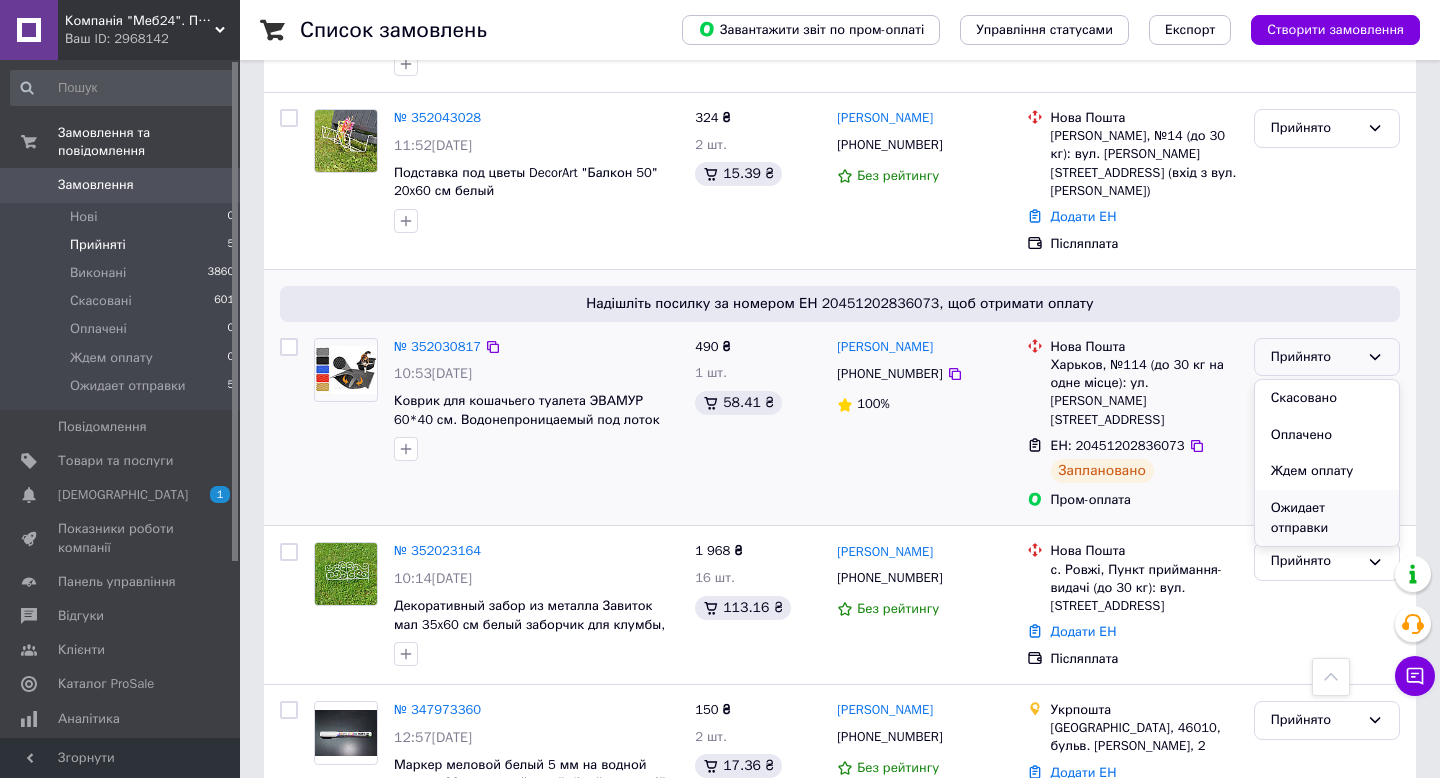 click on "Ожидает отправки" at bounding box center [1327, 518] 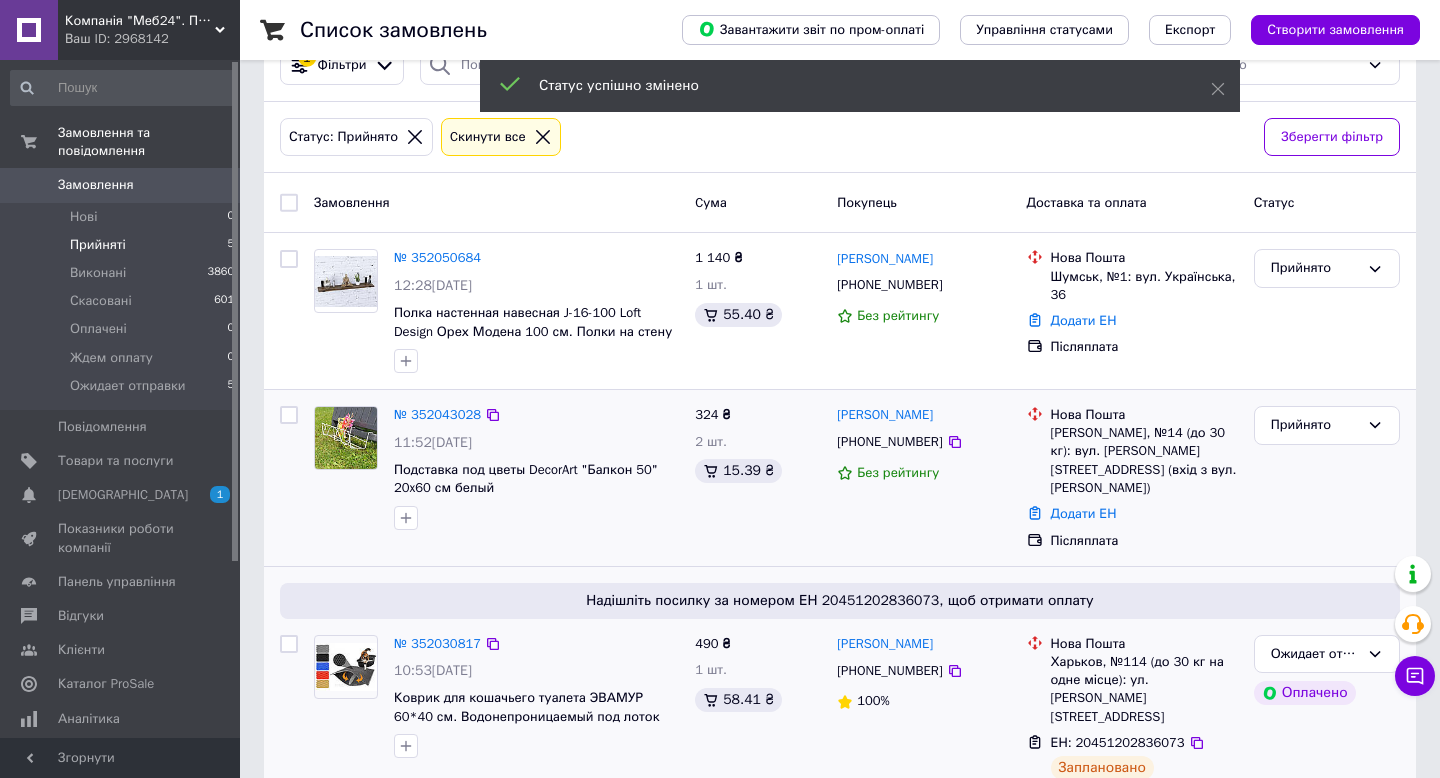 scroll, scrollTop: 198, scrollLeft: 0, axis: vertical 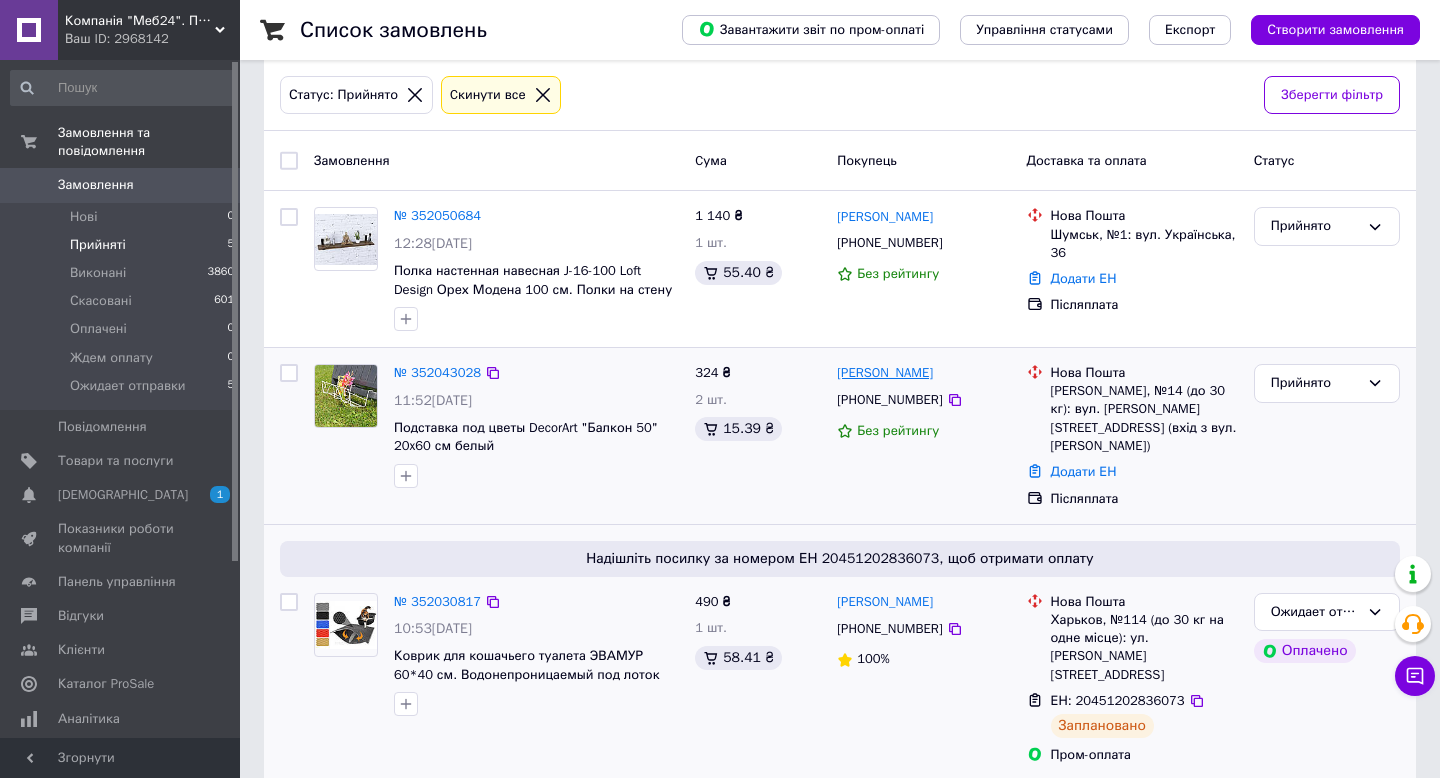 click on "[PERSON_NAME]" at bounding box center [885, 373] 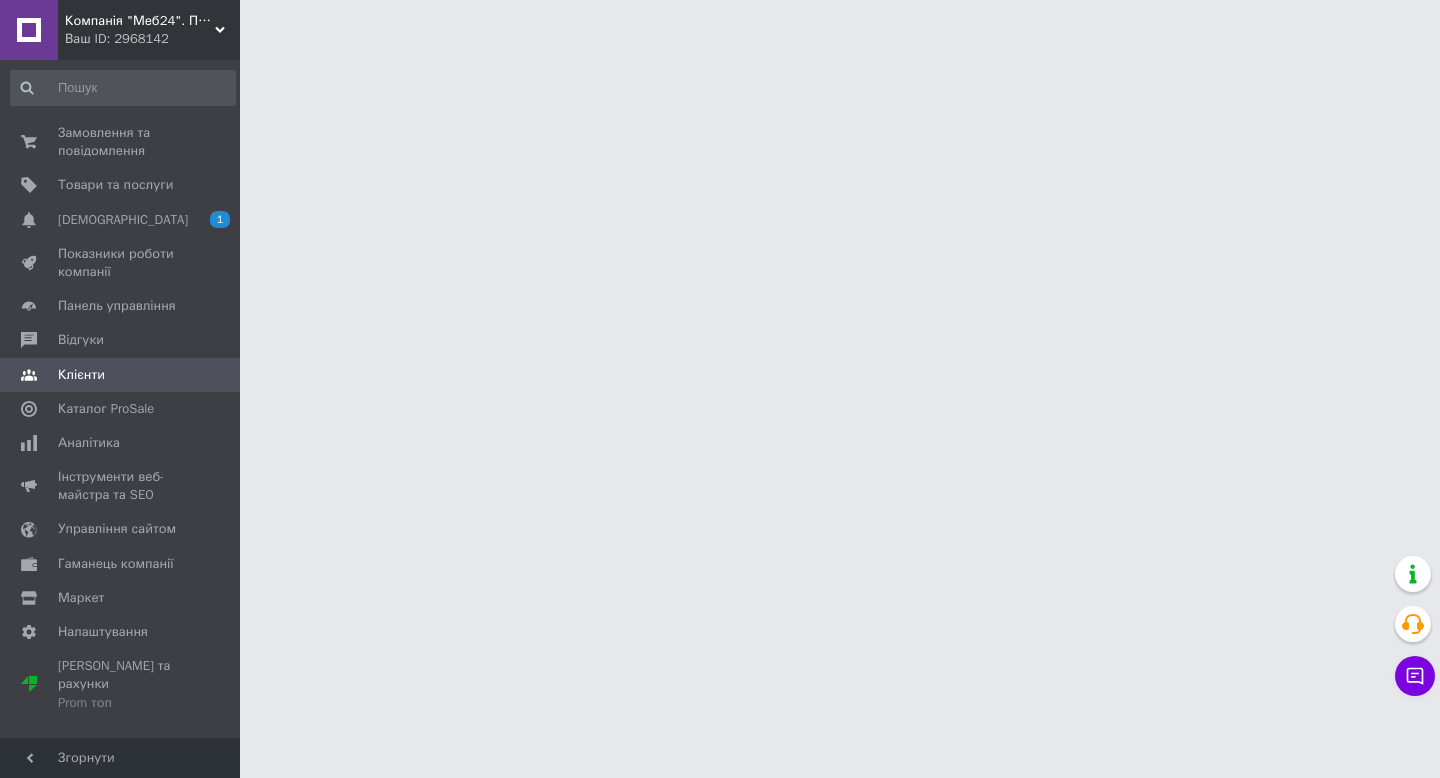 scroll, scrollTop: 0, scrollLeft: 0, axis: both 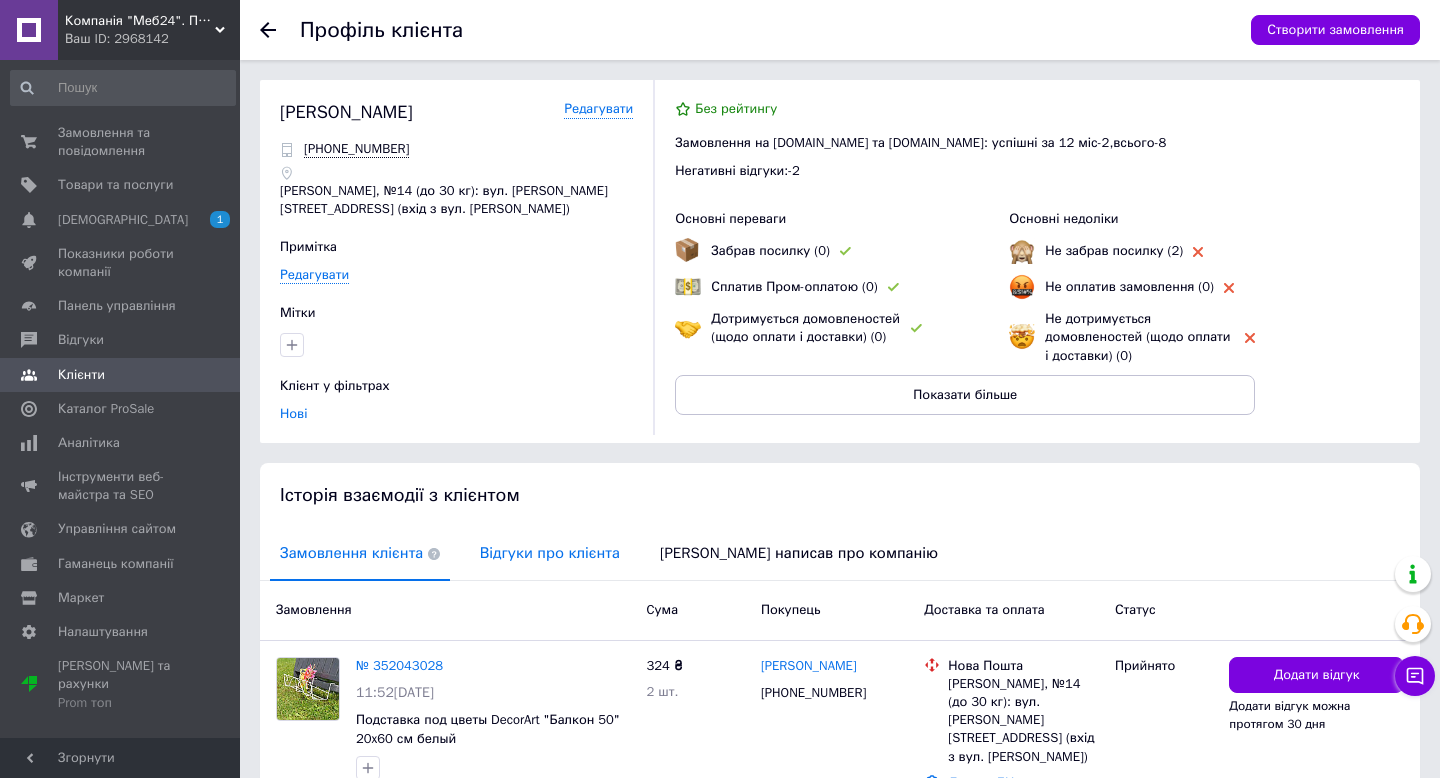 click on "Відгуки про клієнта" at bounding box center [550, 553] 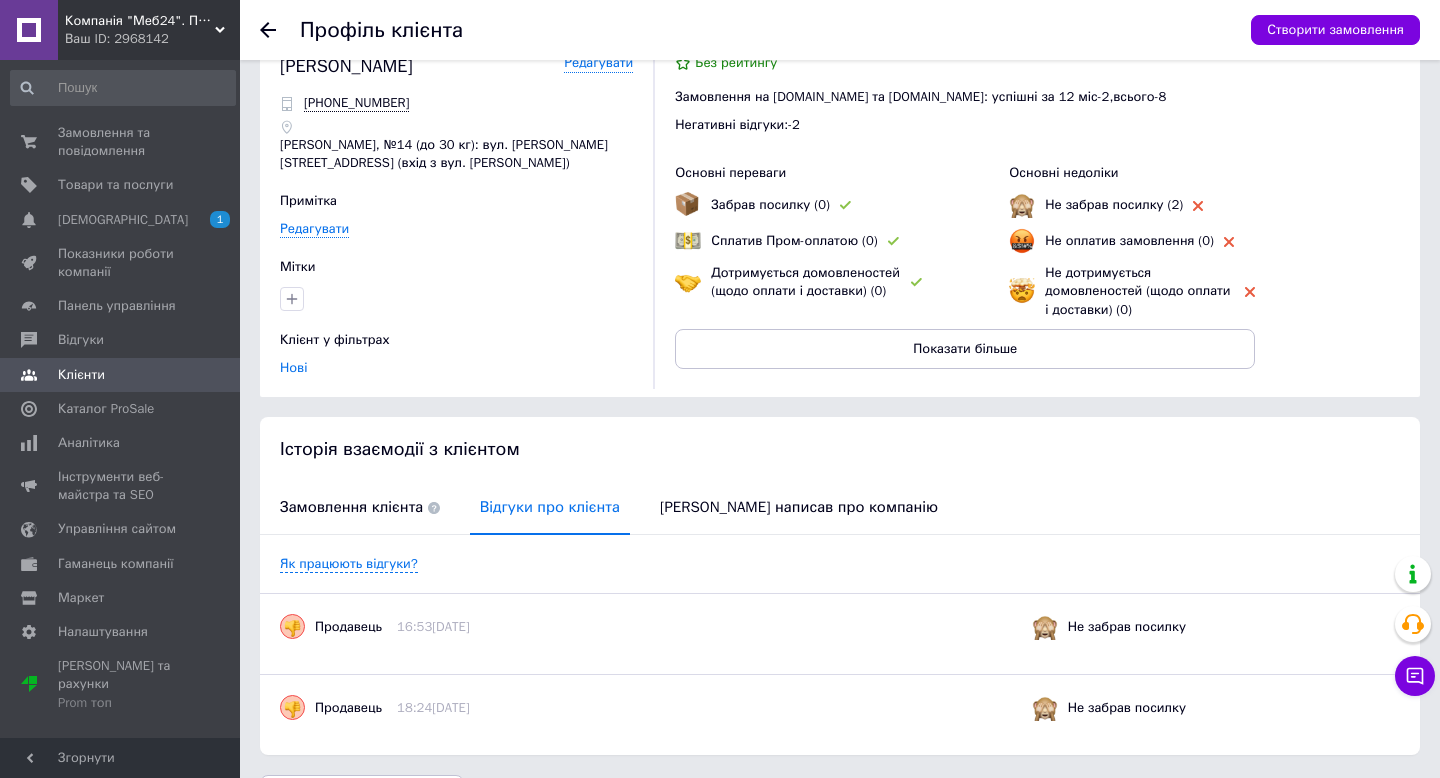 scroll, scrollTop: 0, scrollLeft: 0, axis: both 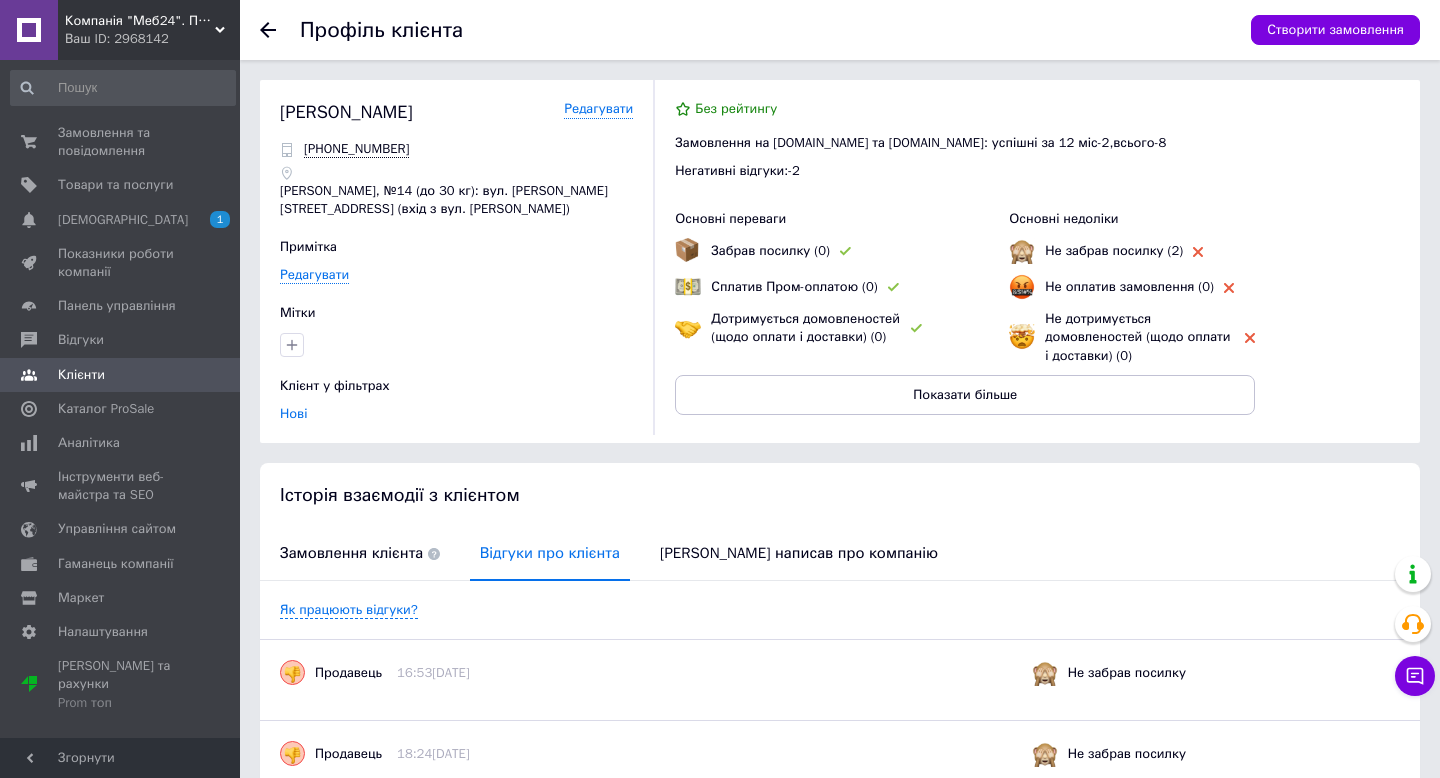 click 